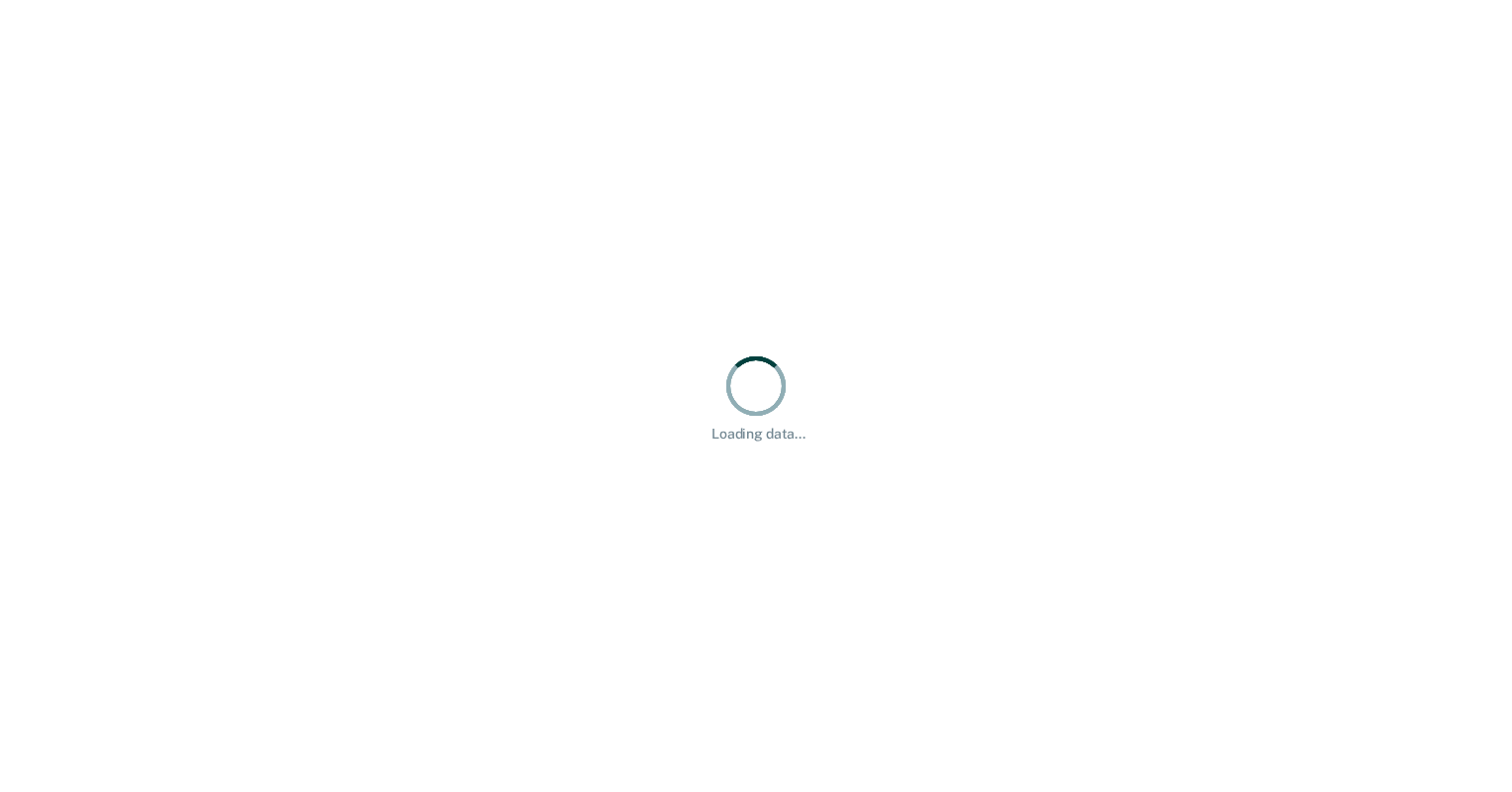 scroll, scrollTop: 0, scrollLeft: 0, axis: both 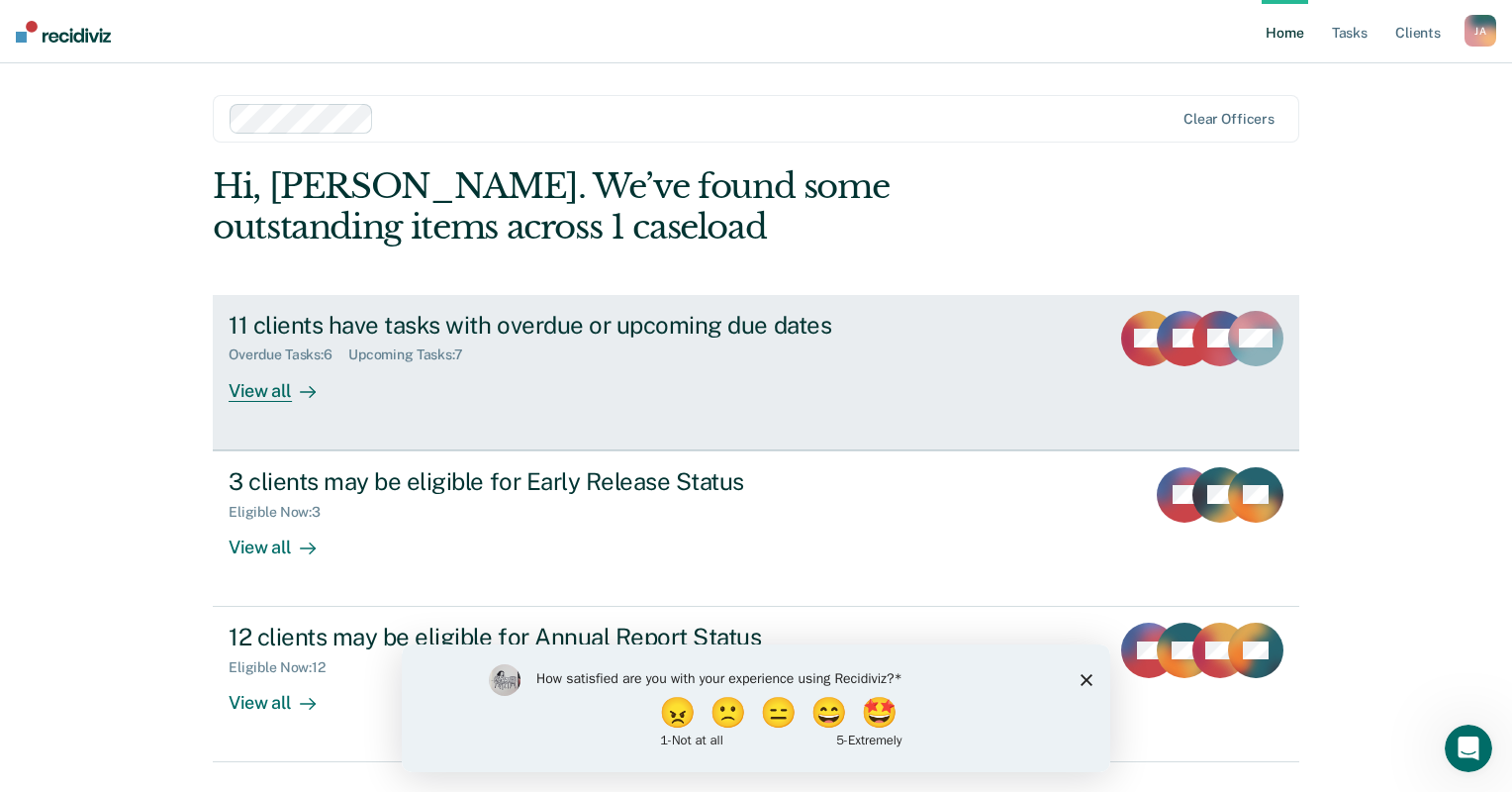 click on "View all" at bounding box center (284, 382) 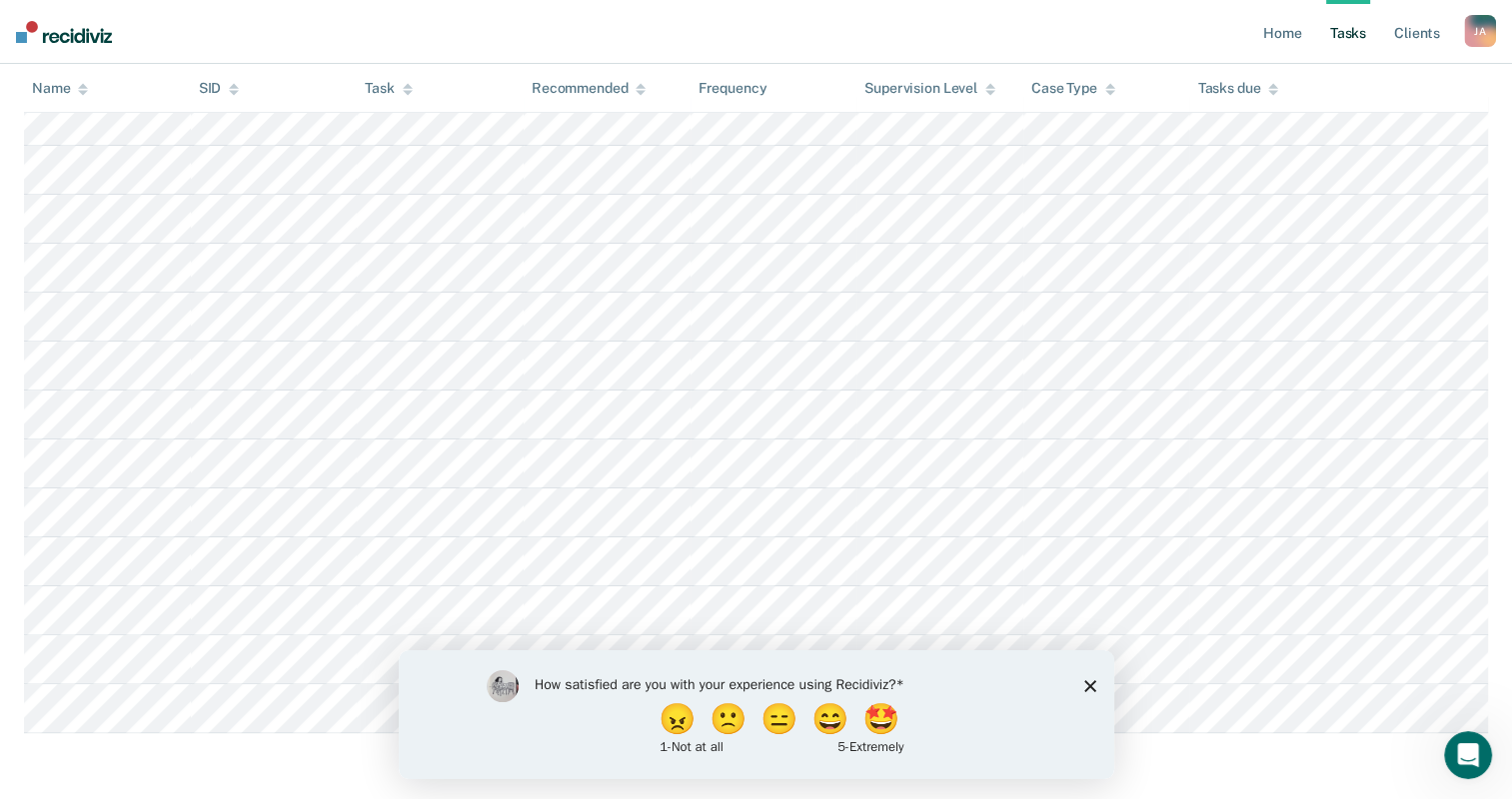 scroll, scrollTop: 367, scrollLeft: 0, axis: vertical 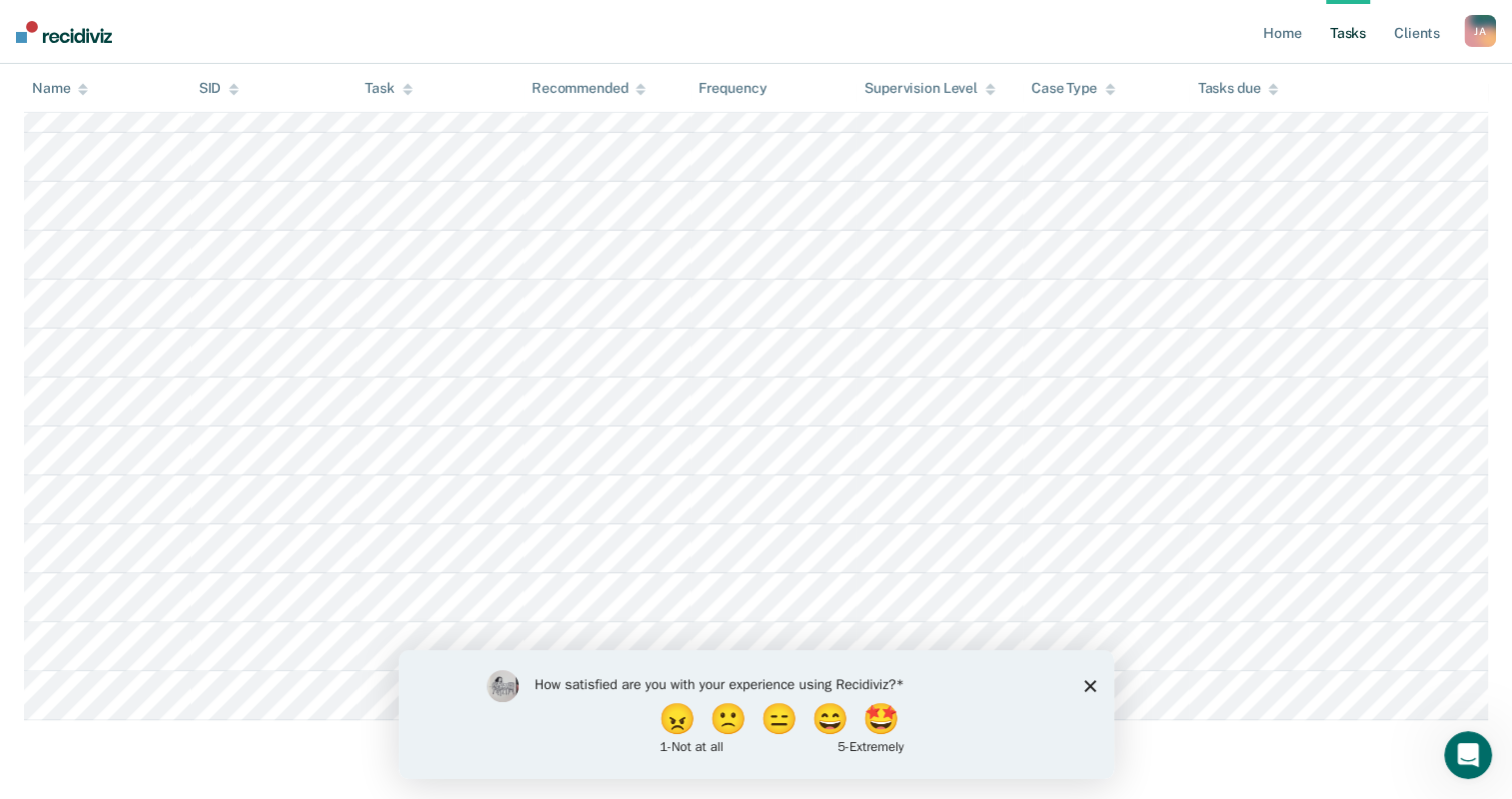 click on "How satisfied are you with your experience using Recidiviz? 😠 🙁 😑 😄 🤩 1  -  Not at all 5  -  Extremely" at bounding box center [756, 713] 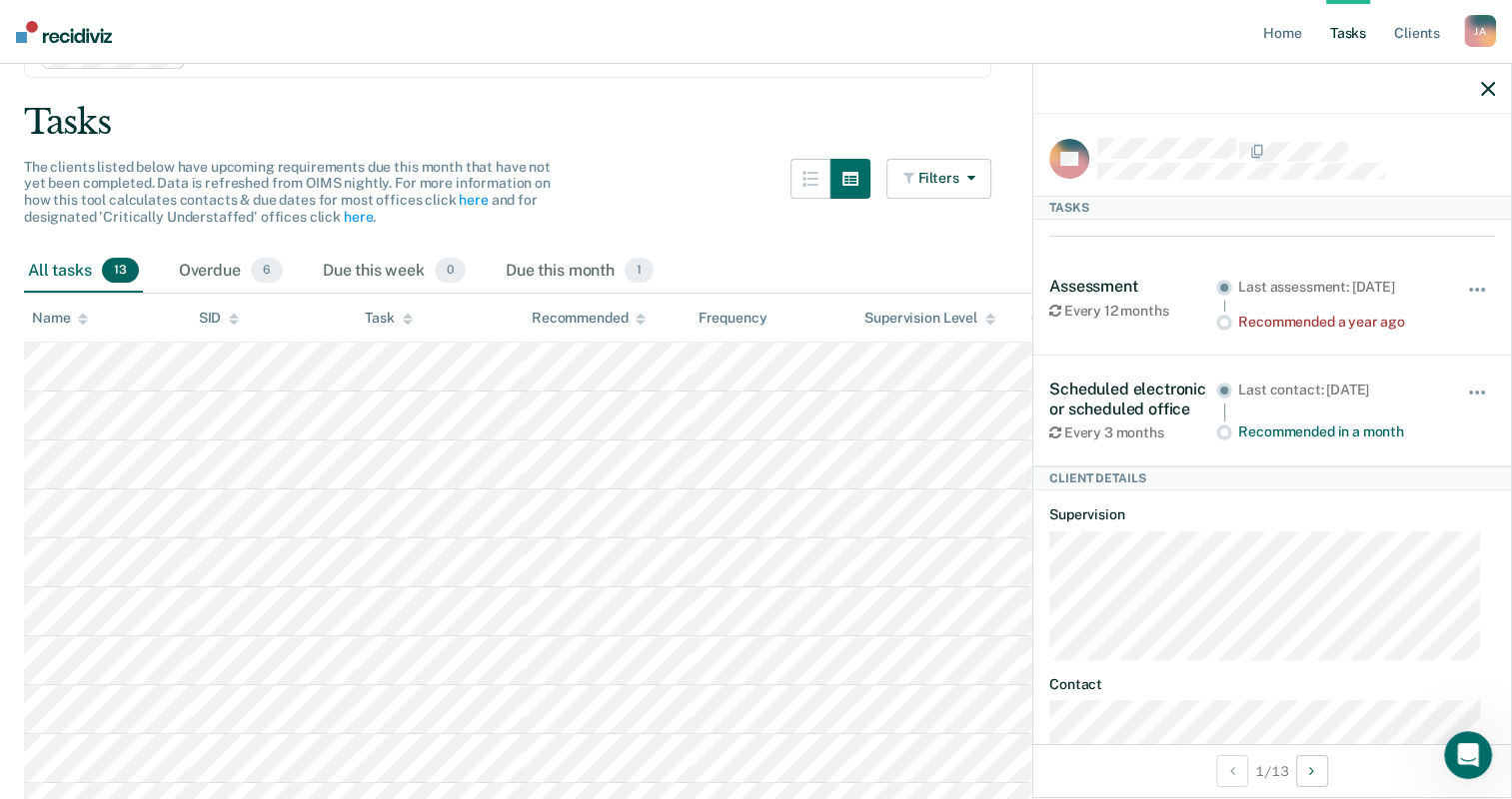 scroll, scrollTop: 67, scrollLeft: 0, axis: vertical 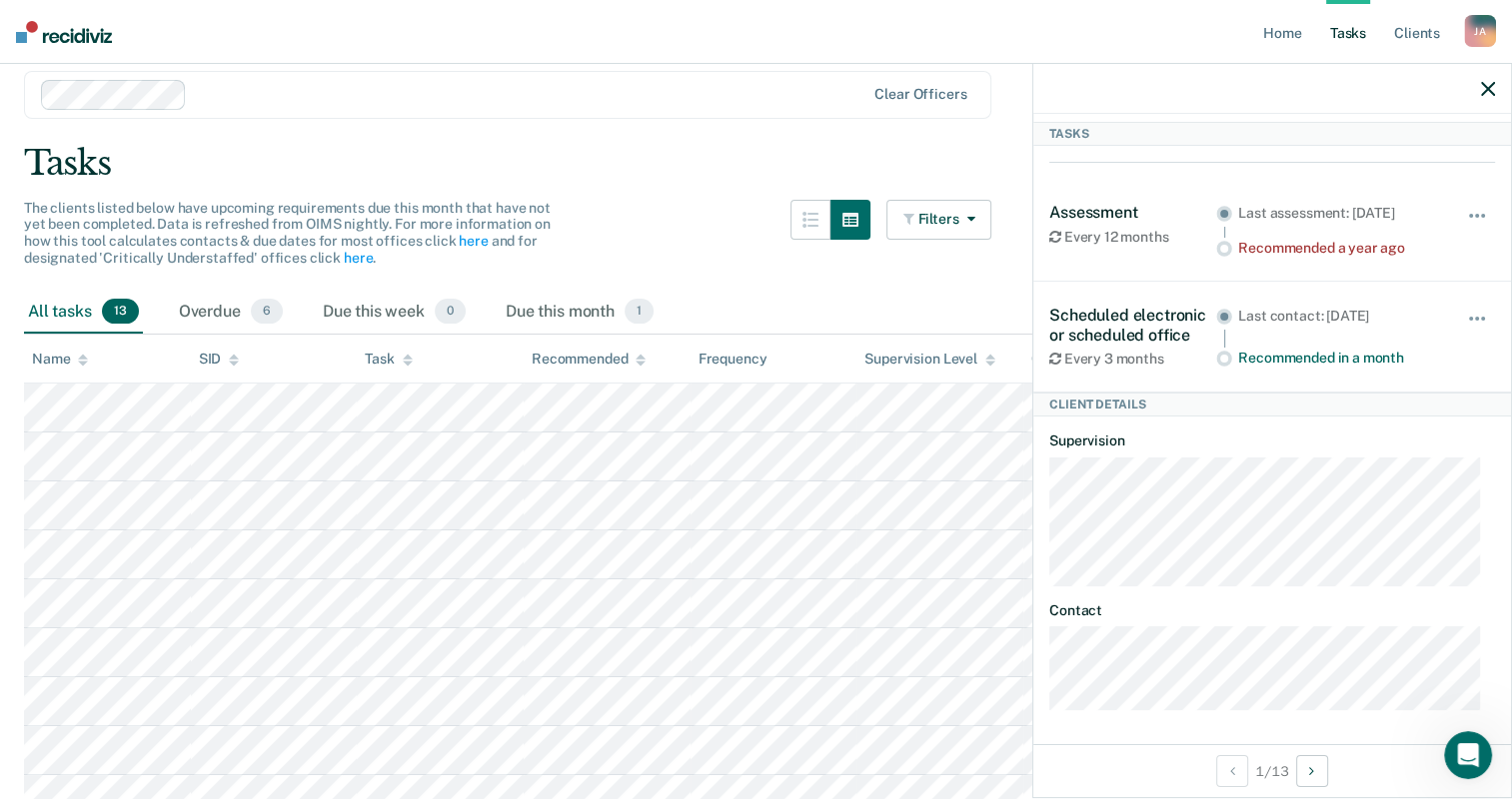 click at bounding box center [1272, 89] 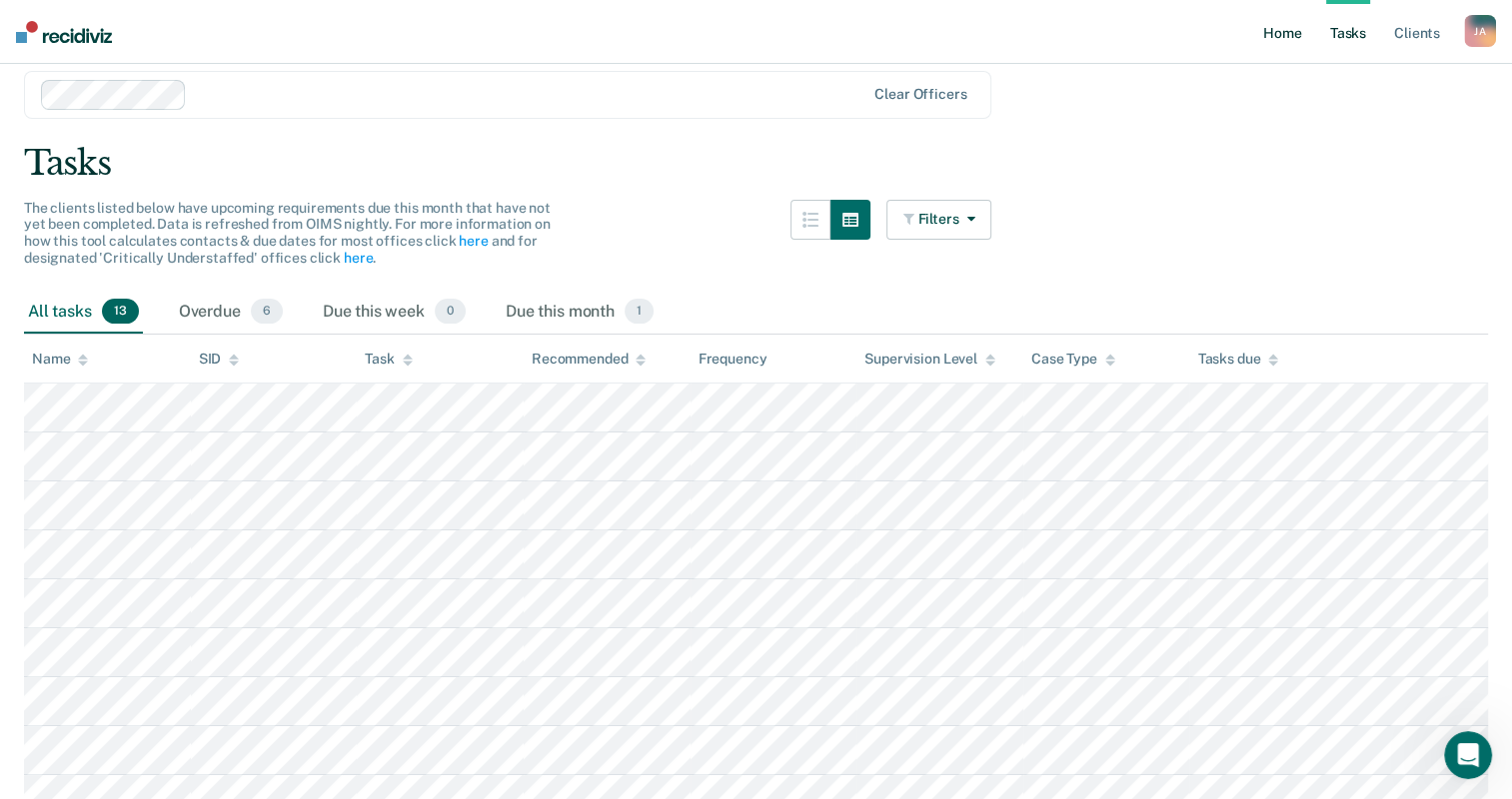 click on "Home" at bounding box center [1282, 32] 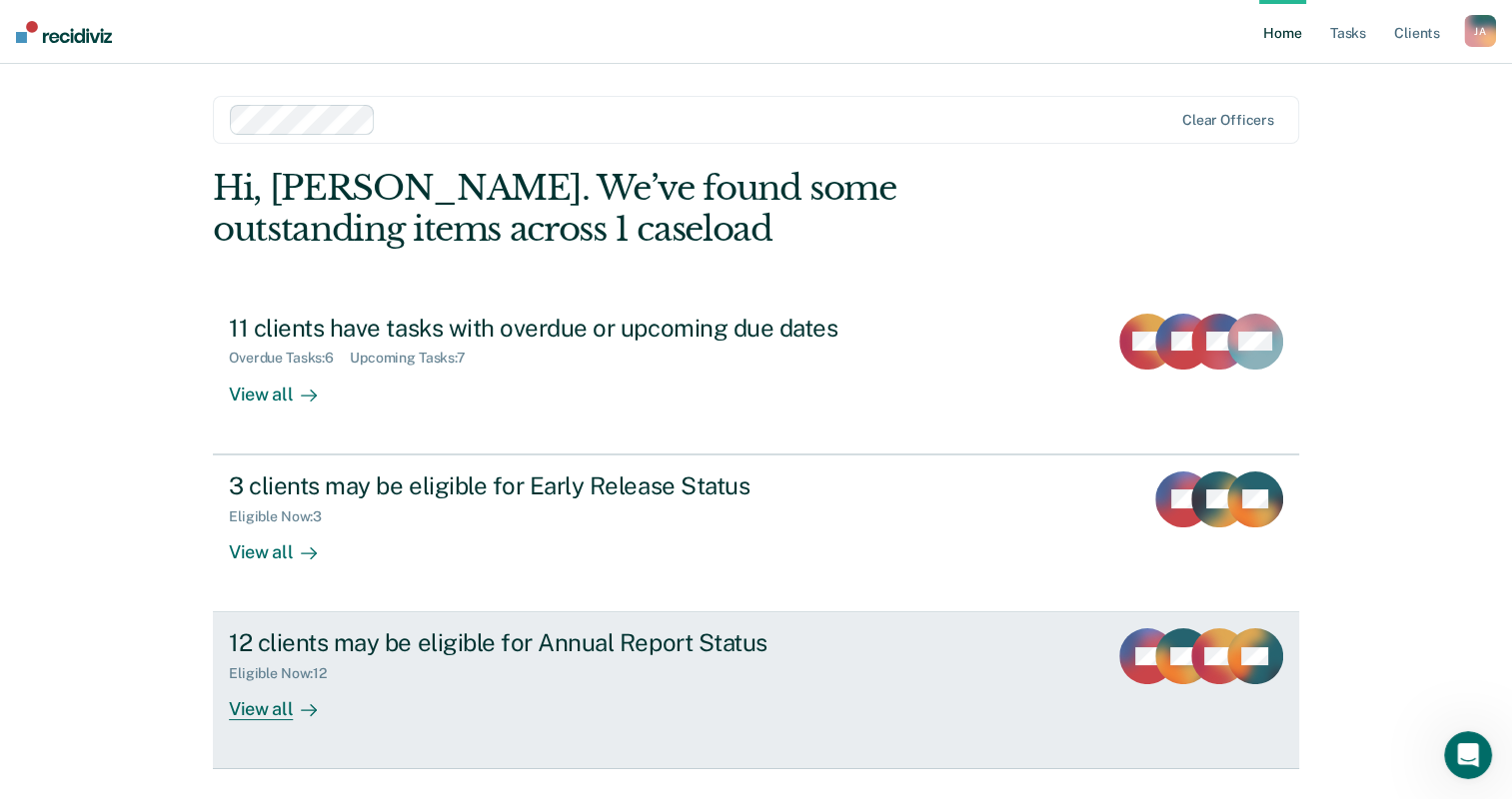 click on "View all" at bounding box center (285, 701) 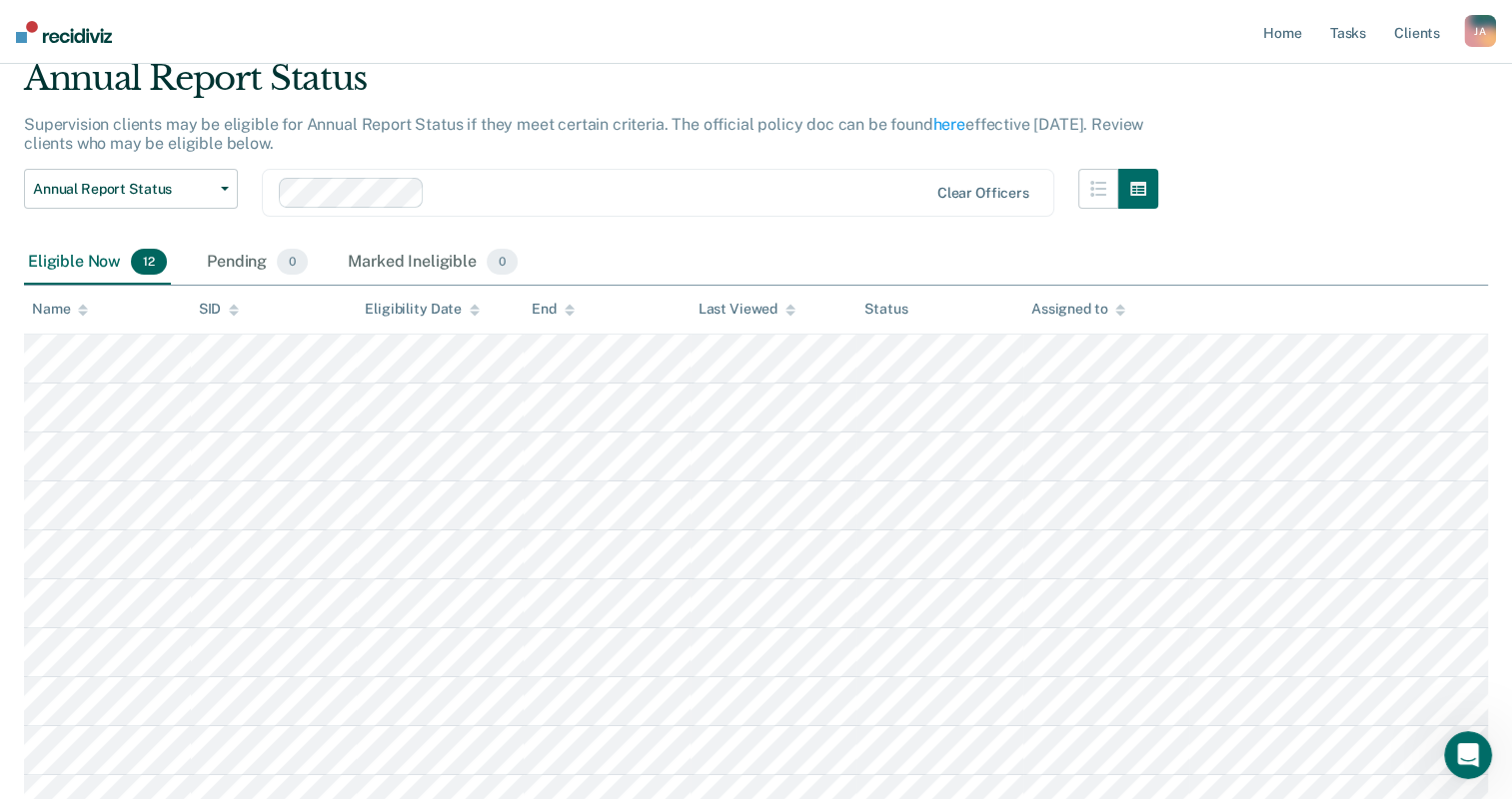scroll, scrollTop: 0, scrollLeft: 0, axis: both 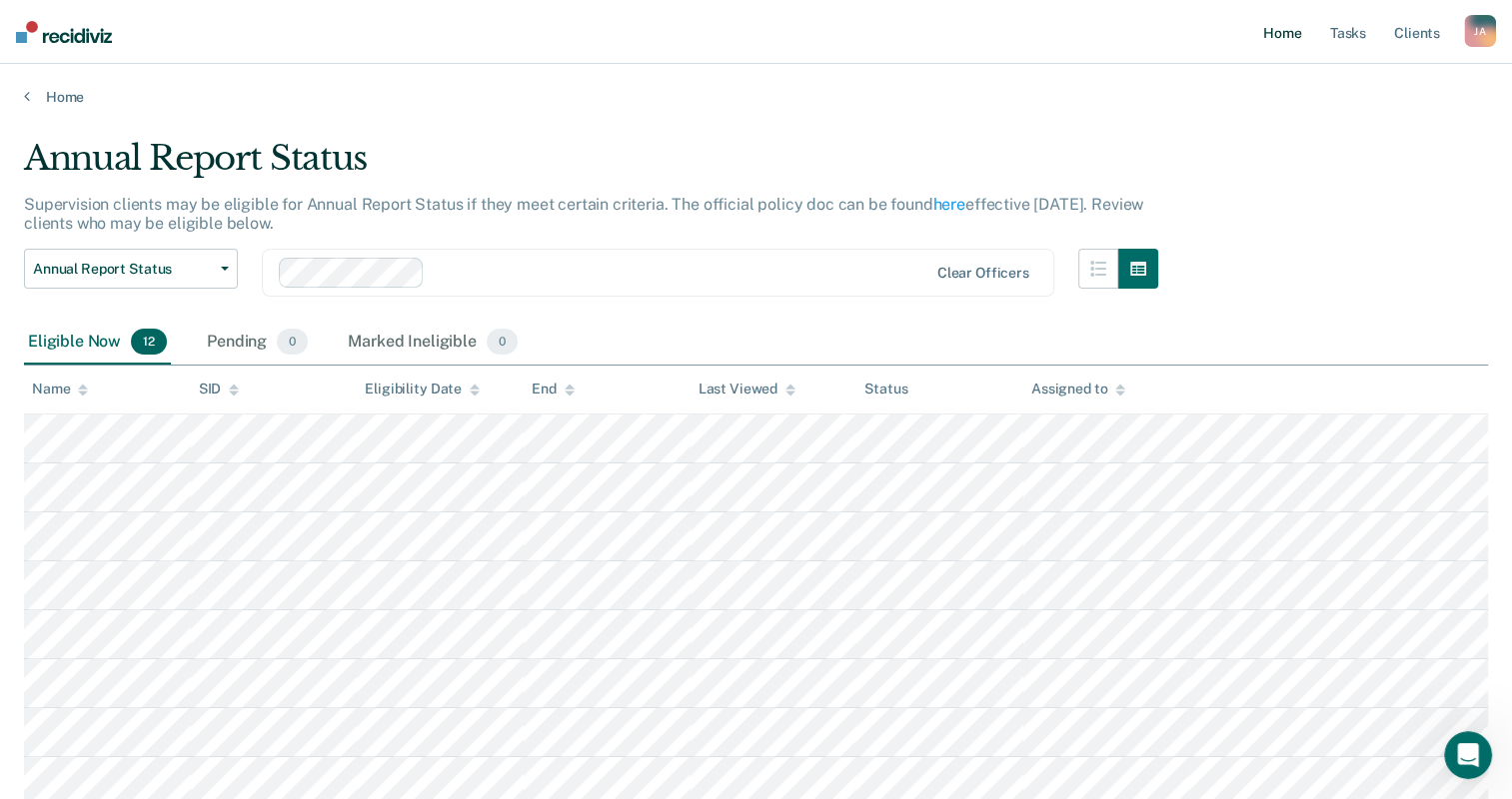 click on "Home" at bounding box center [1282, 32] 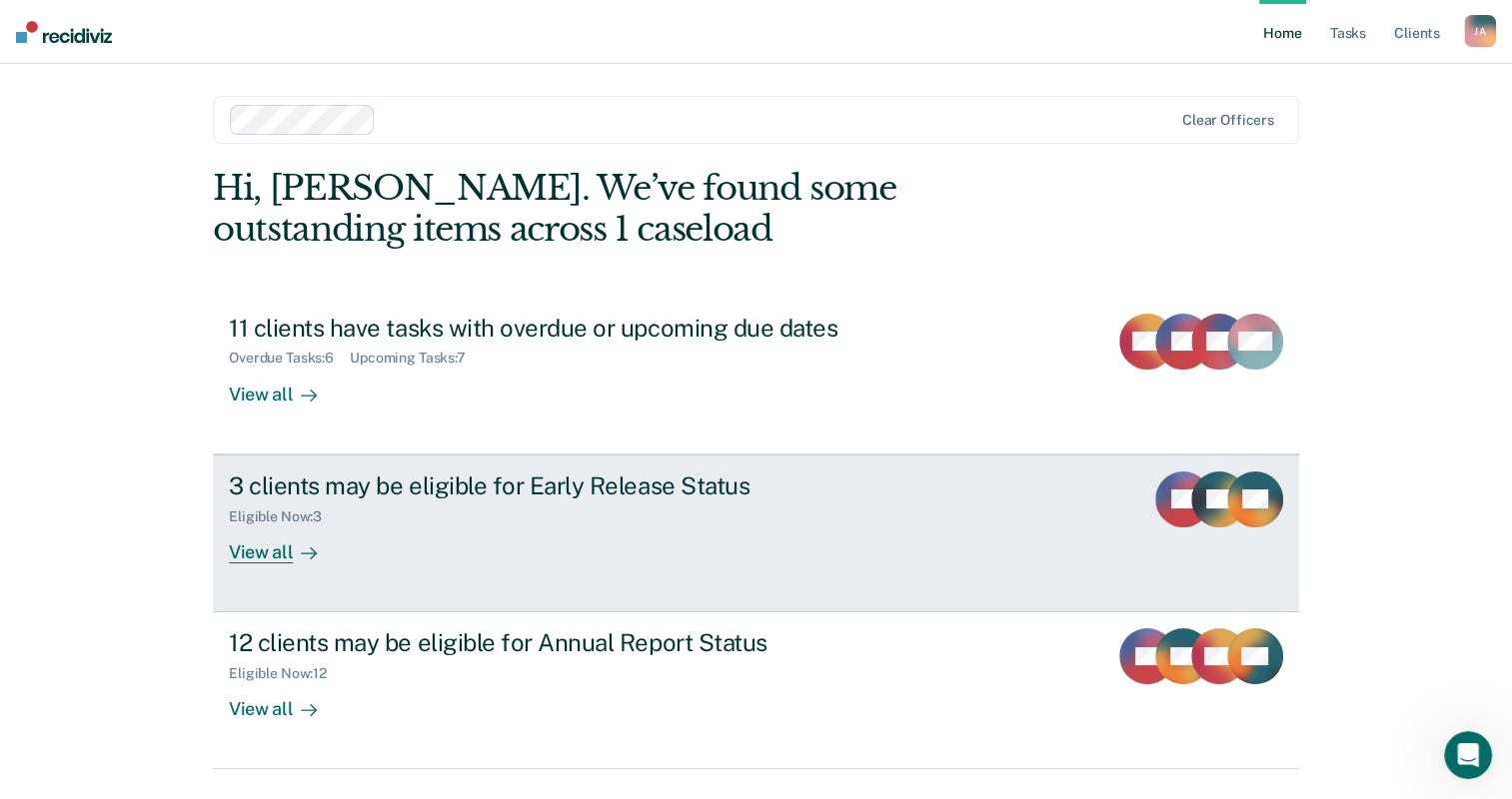 click on "View all" at bounding box center [285, 543] 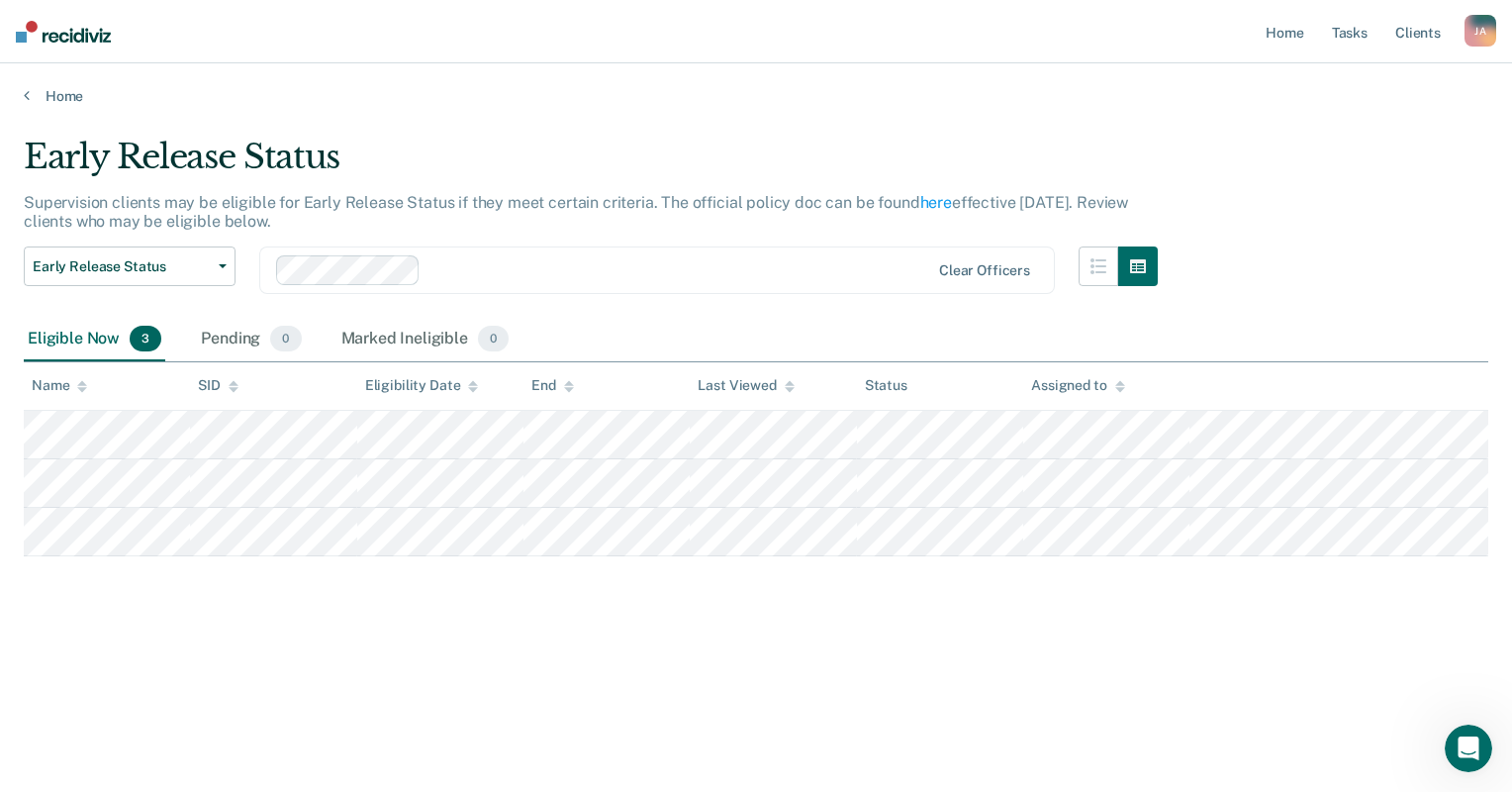 drag, startPoint x: 276, startPoint y: 555, endPoint x: 300, endPoint y: 645, distance: 93.14505 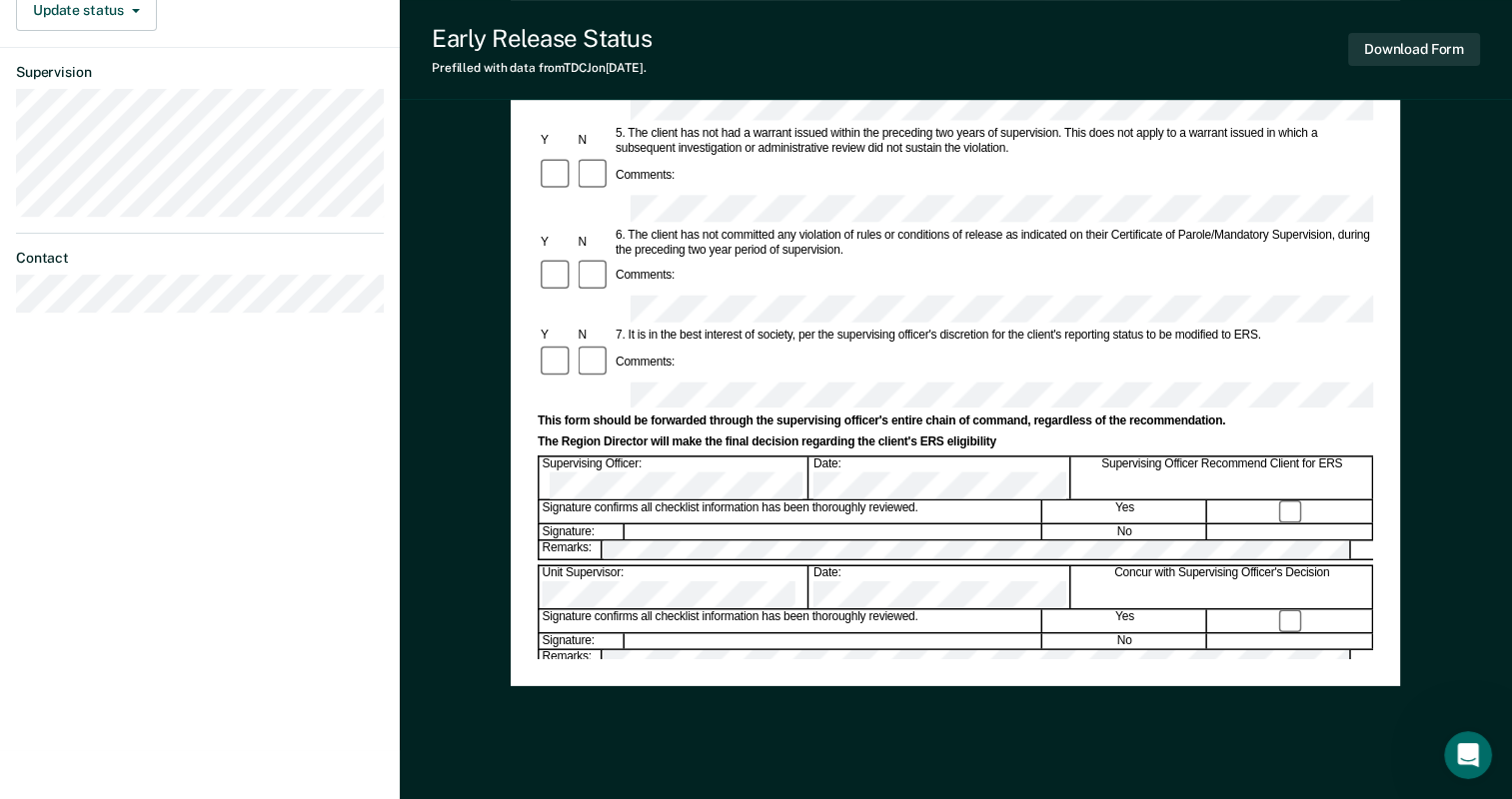 scroll, scrollTop: 680, scrollLeft: 0, axis: vertical 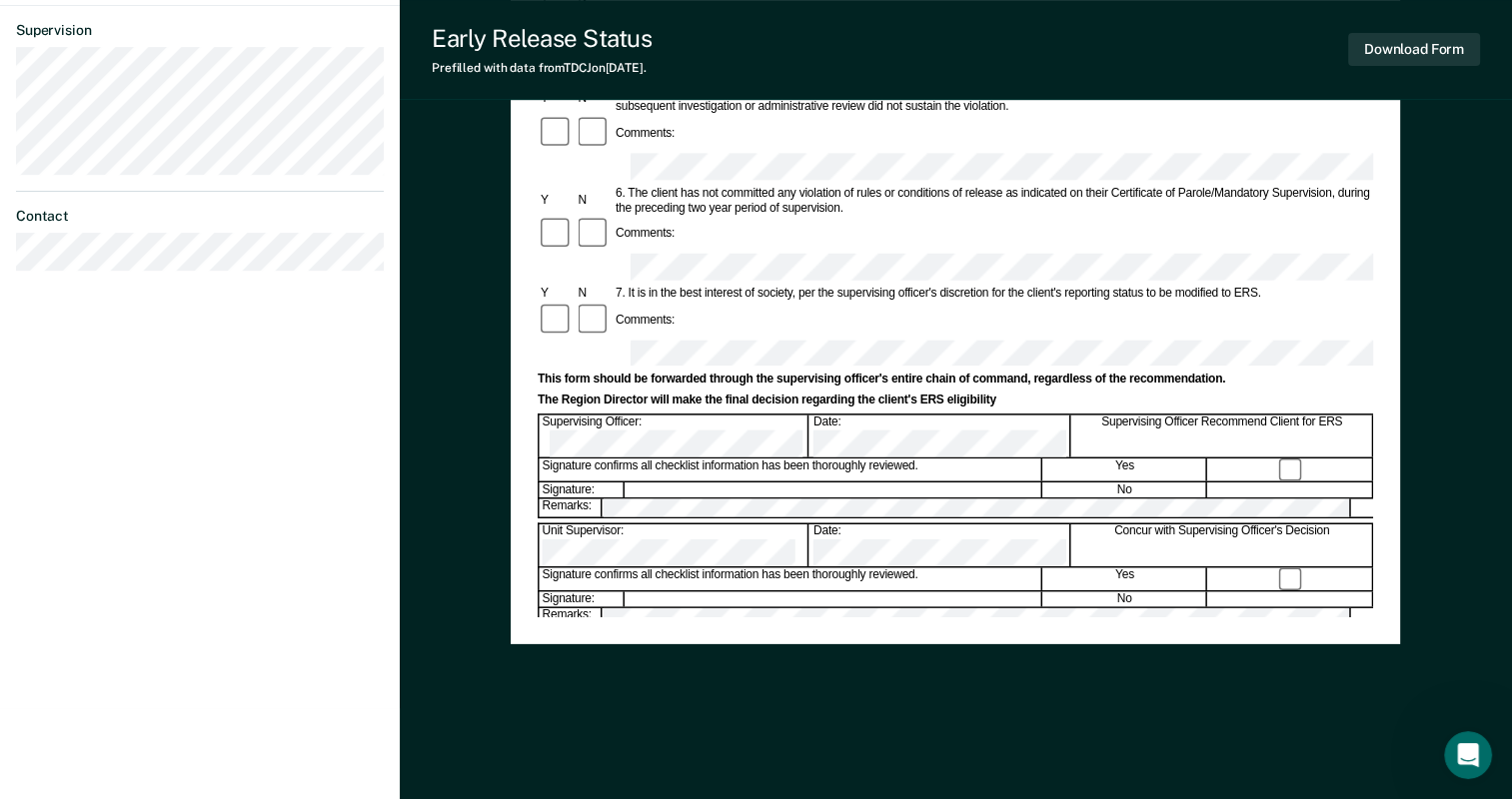 click on "[PERSON_NAME] Profile How it works Log Out Back SC   Early Release Status Eligible Requirements validated by OIMS data Has been under supervision for at least one half of the time that remained on their sentence when released to parole or mandatory   supervision Has satisfactorily completed three years on Low   supervision   Has had no warrant issued during the previous two years of the current parole supervision   period   Has not committed any violation of rules or conditions of release, as indicated on the release certificate, during the preceding two year   period Requirements to check The client has demonstrated a good faith effort to comply with supervision, crime victim fees and Post Secondary Education reimbursement, if   applicable   The client has maintained compliance with all restitution obligations for the preceding two   years   Update status [PERSON_NAME] Mark Ineligible Supervision Contact" at bounding box center (200, 14) 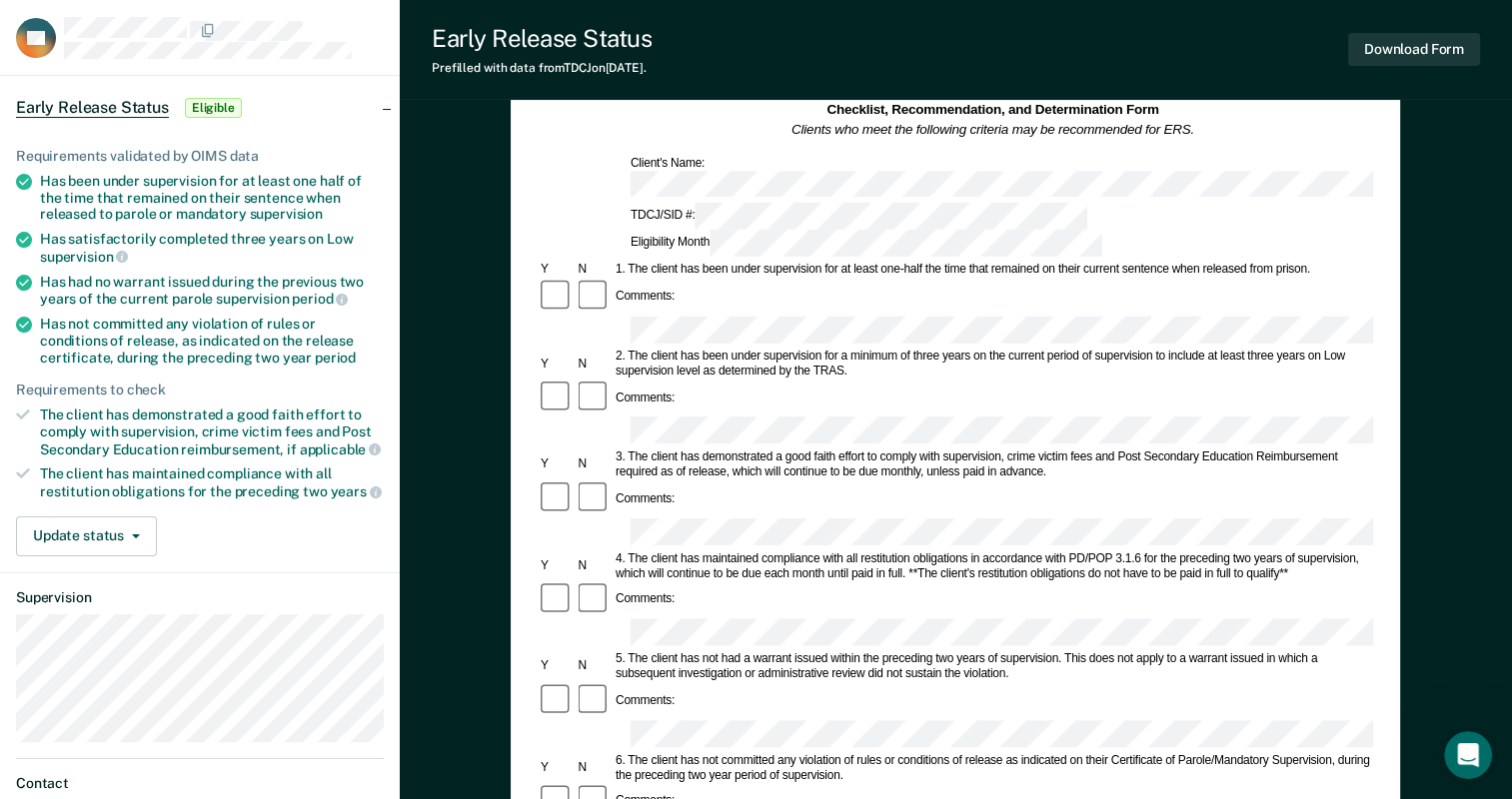 scroll, scrollTop: 0, scrollLeft: 0, axis: both 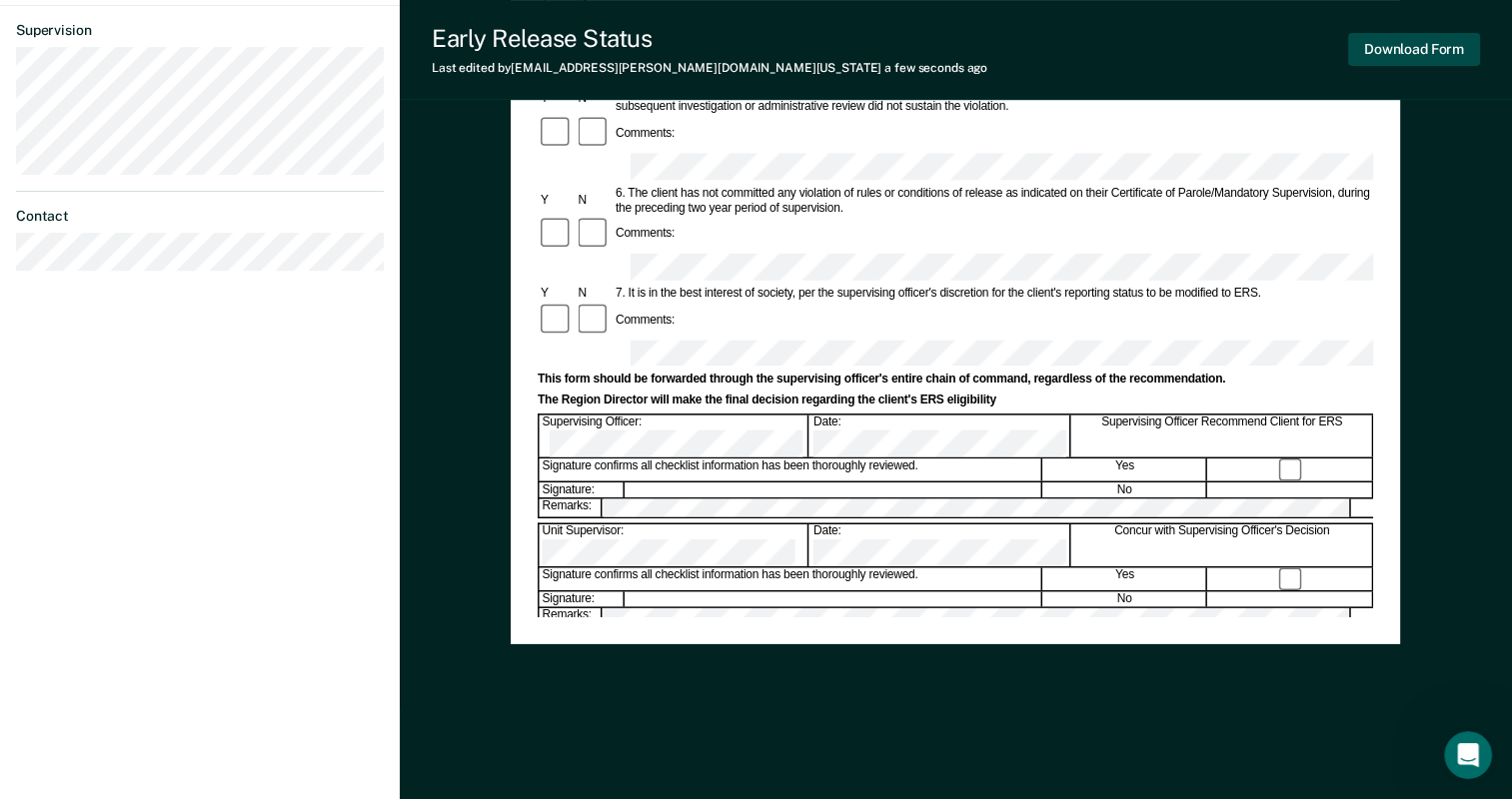click on "Download Form" at bounding box center [1414, 49] 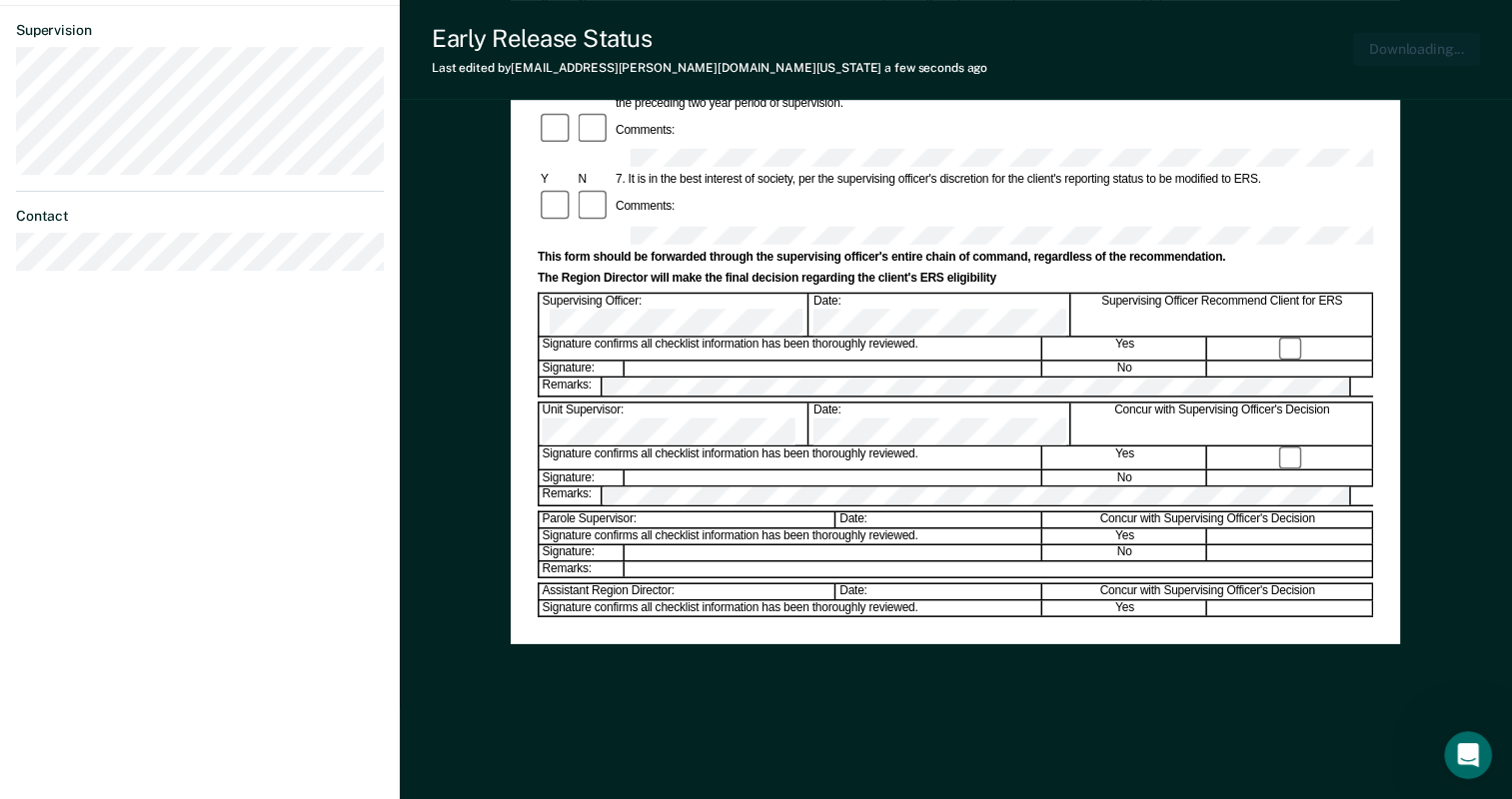 scroll, scrollTop: 0, scrollLeft: 0, axis: both 